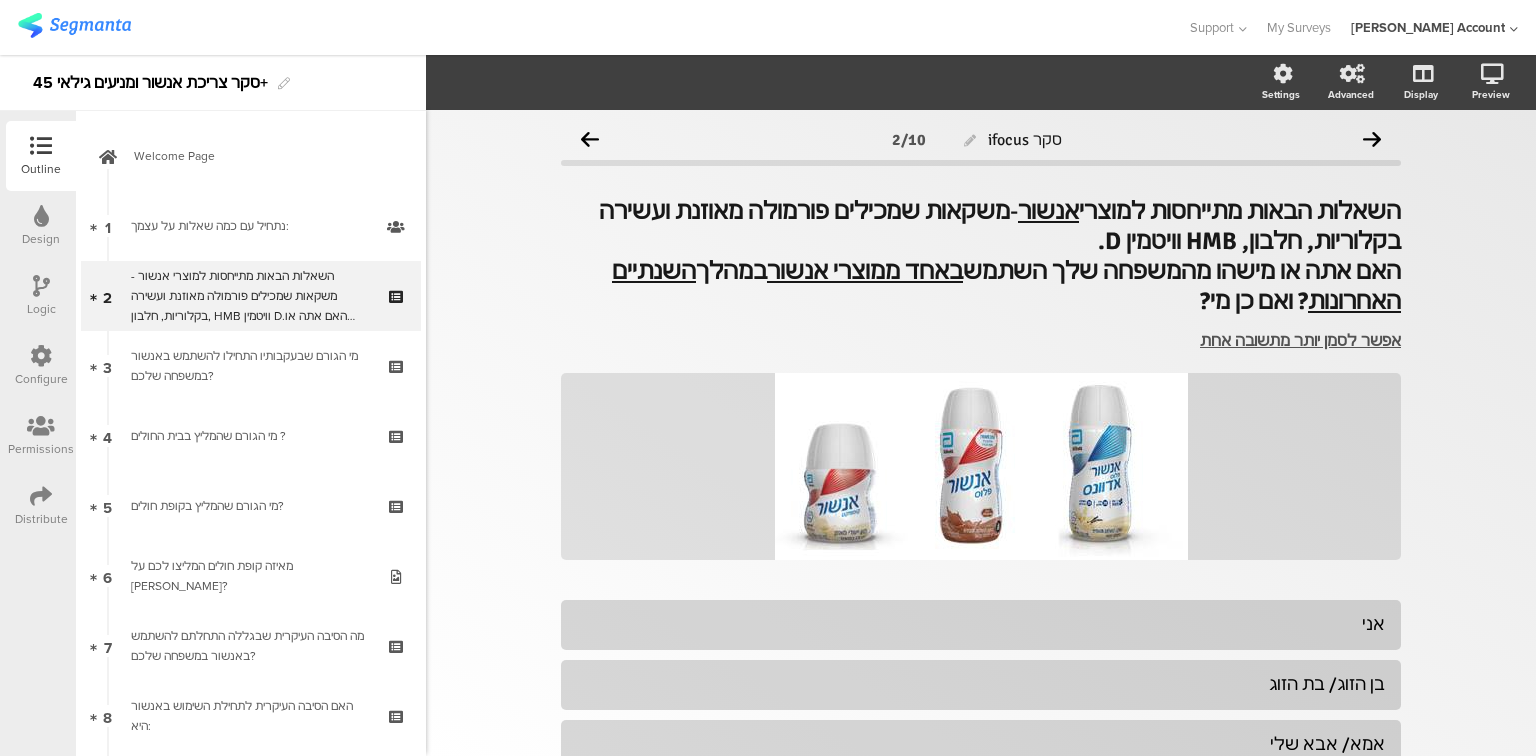 scroll, scrollTop: 0, scrollLeft: 0, axis: both 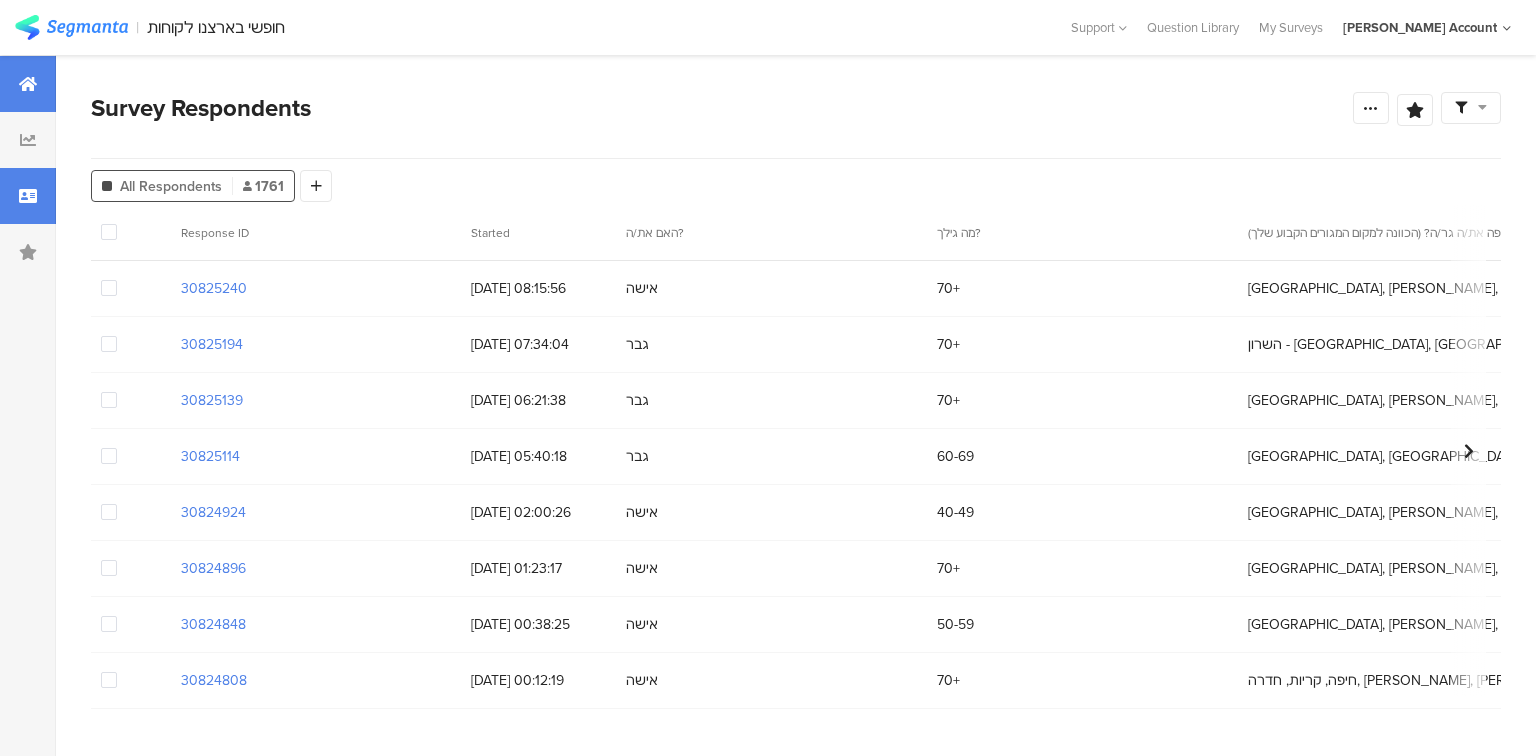 click at bounding box center (28, 84) 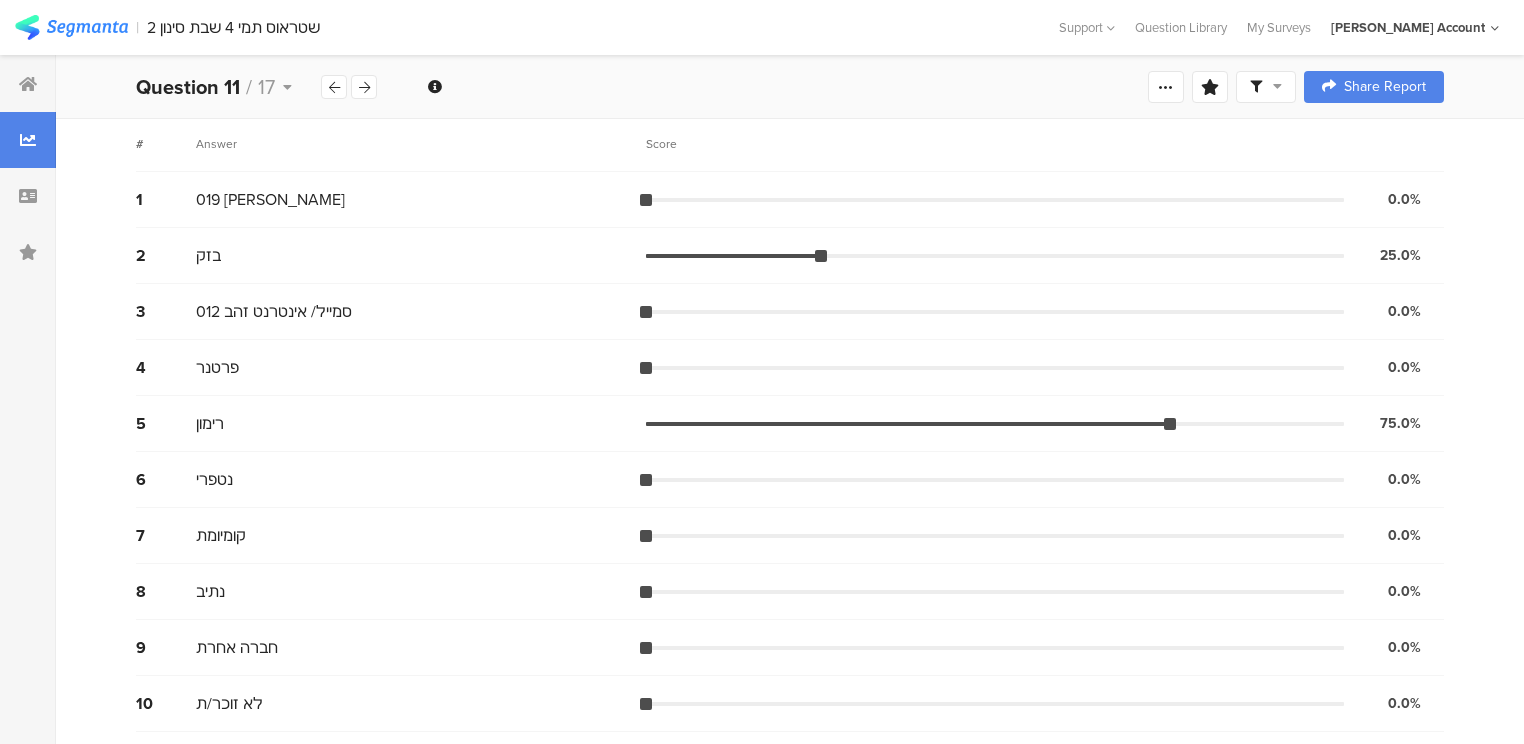 scroll, scrollTop: 0, scrollLeft: 0, axis: both 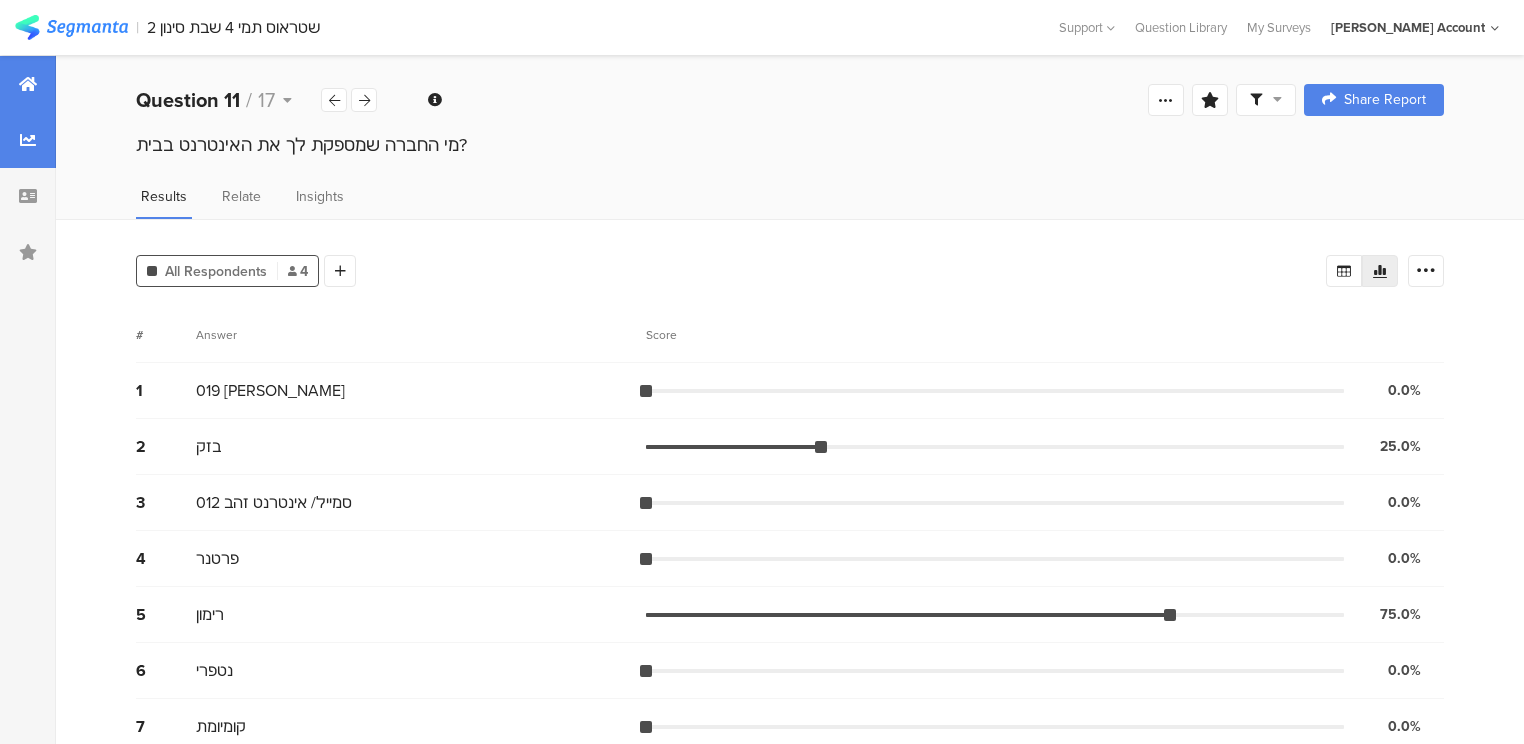 click at bounding box center [28, 84] 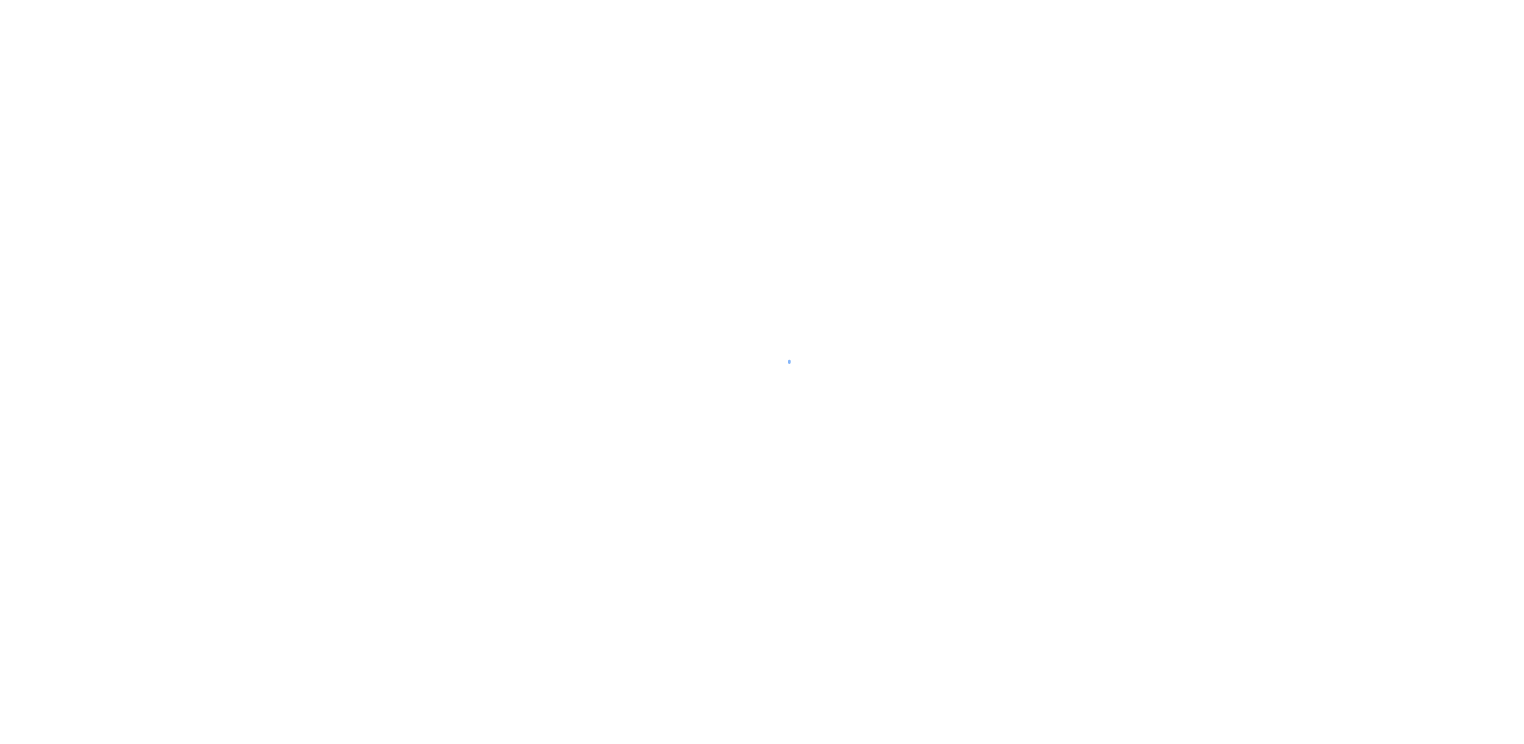 scroll, scrollTop: 0, scrollLeft: 0, axis: both 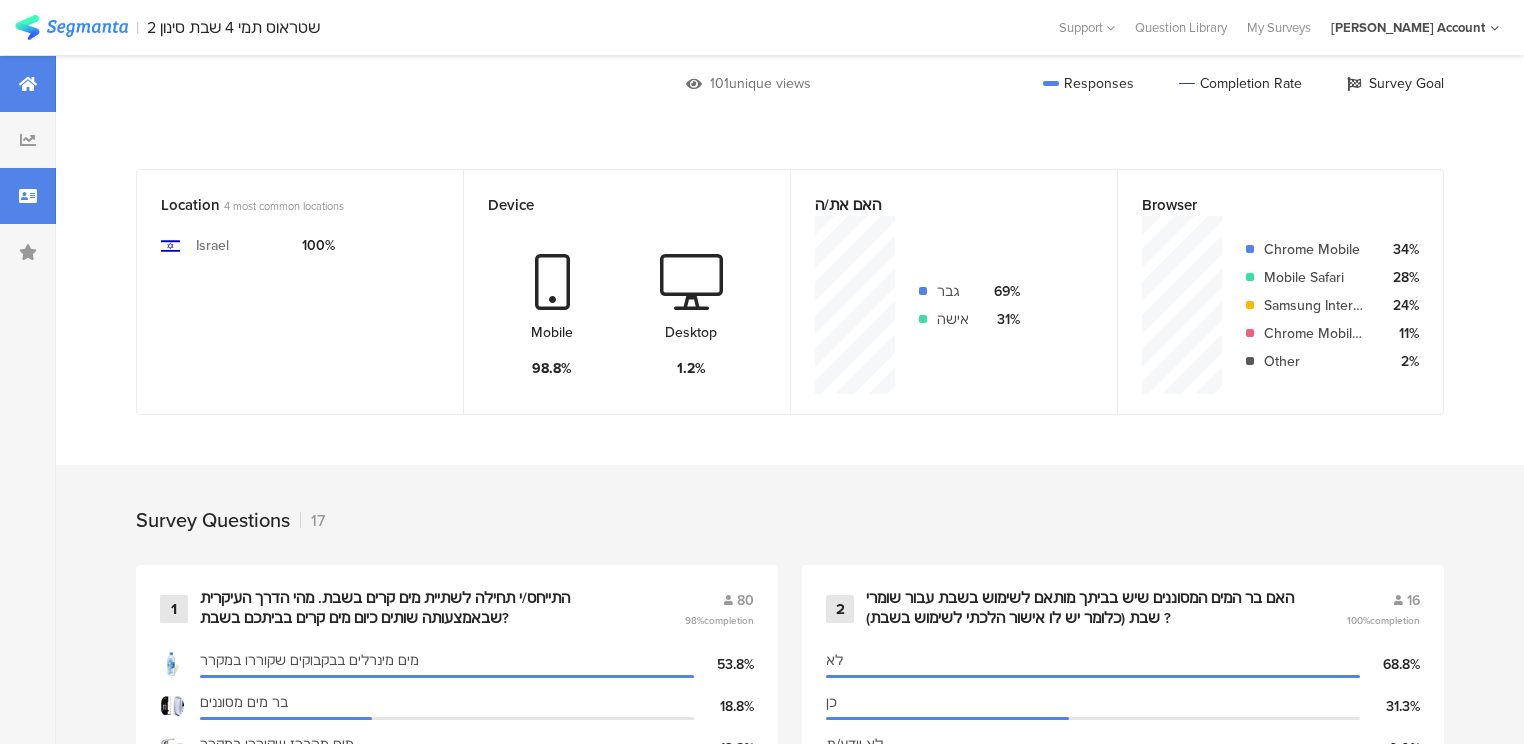 click at bounding box center (28, 196) 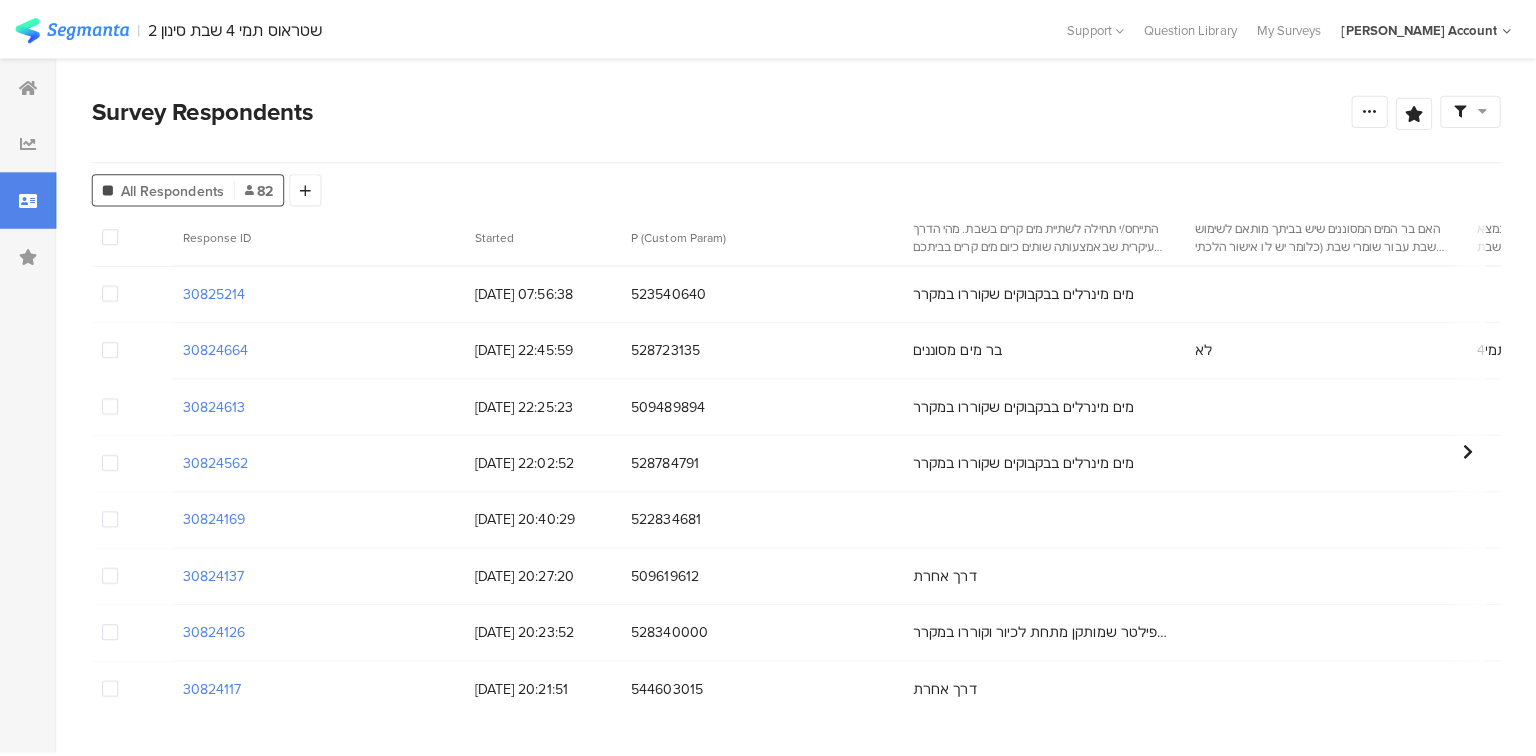 scroll, scrollTop: 0, scrollLeft: 0, axis: both 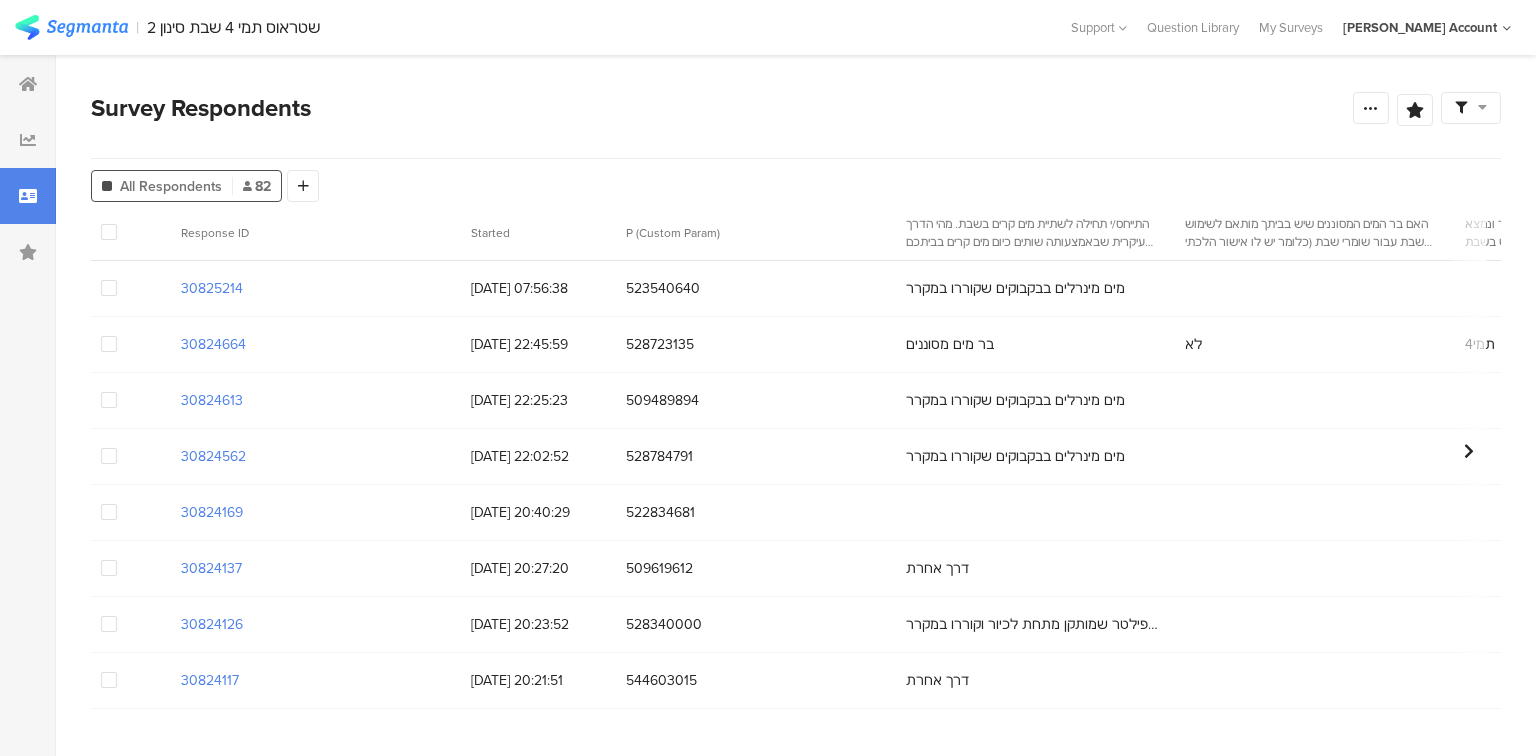click at bounding box center (109, 512) 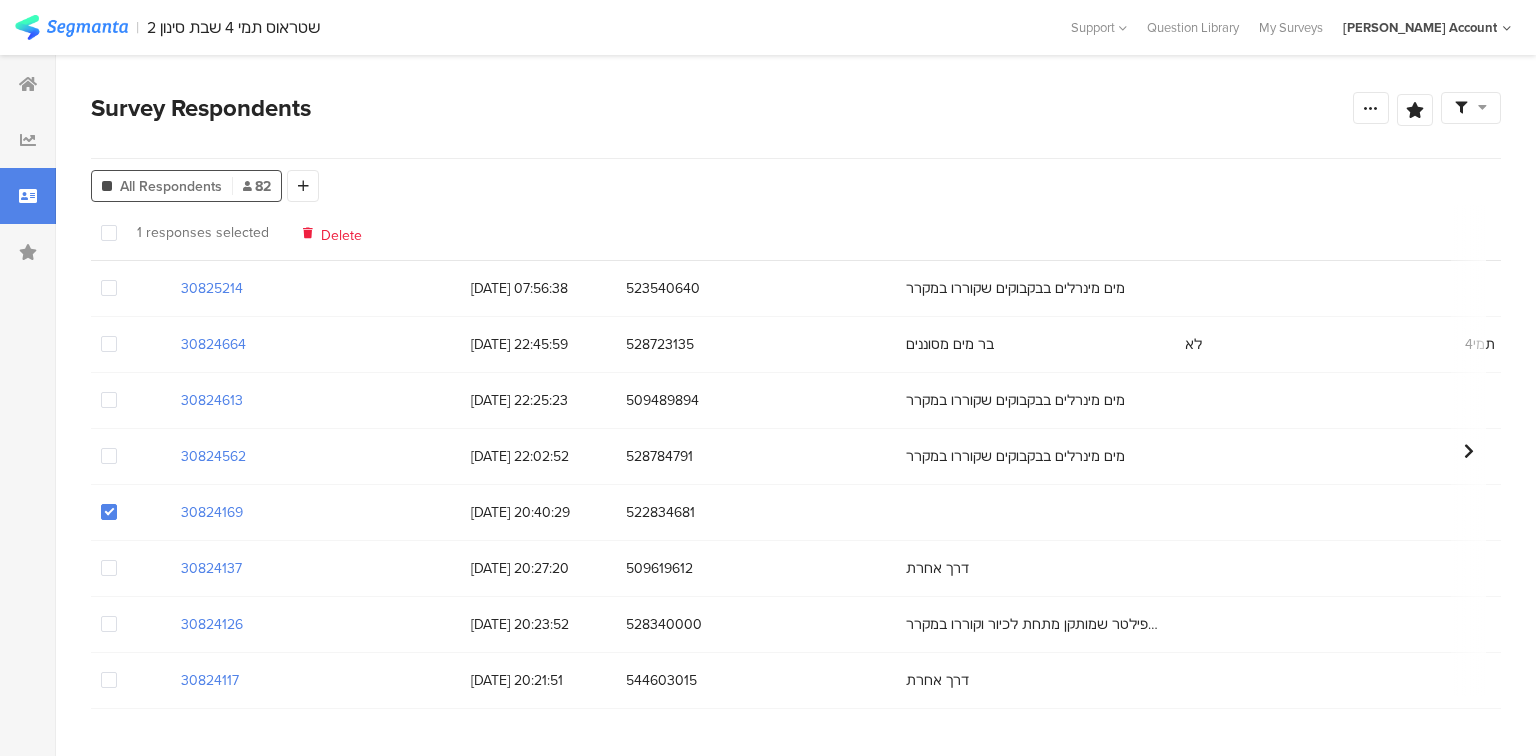click on "Delete" at bounding box center [341, 232] 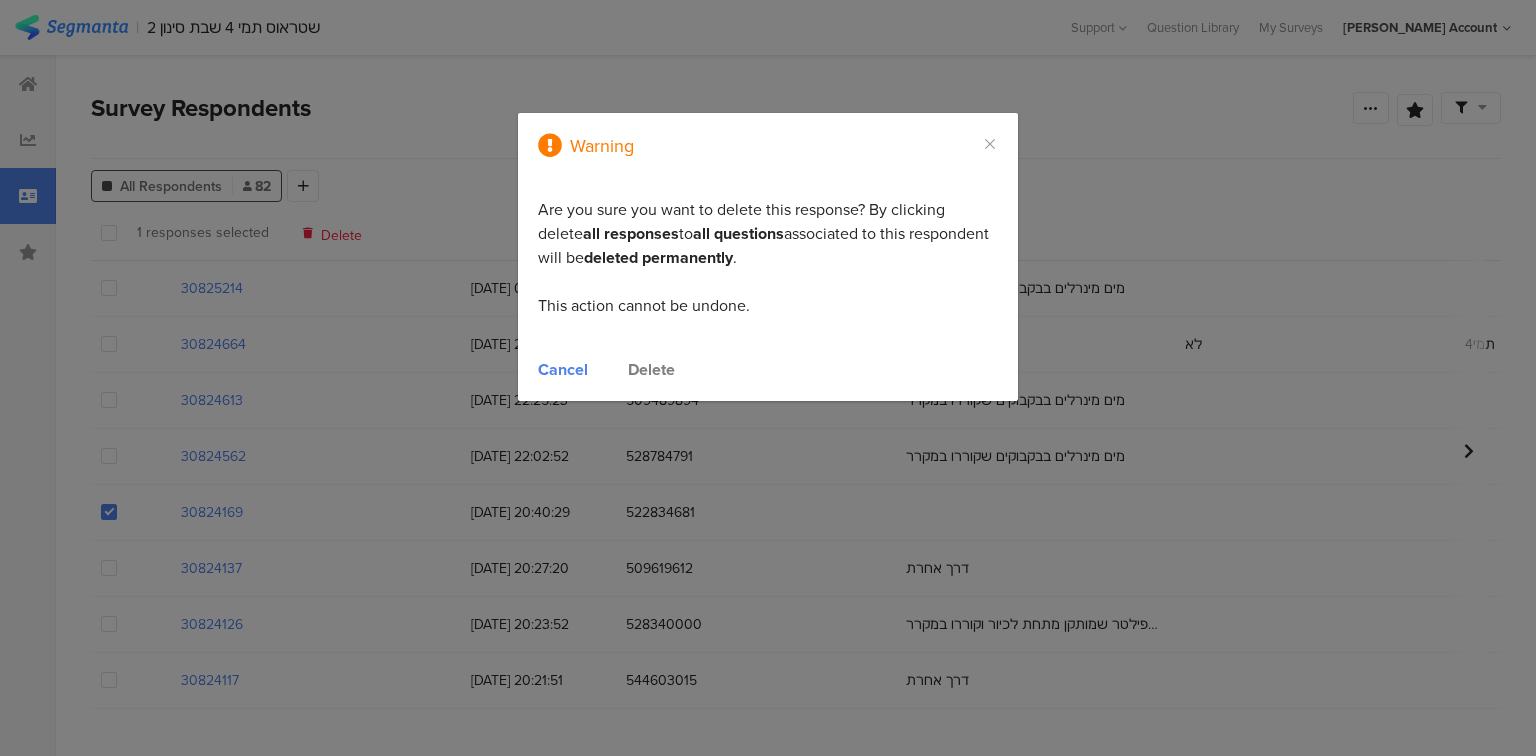 click on "Delete" at bounding box center [651, 369] 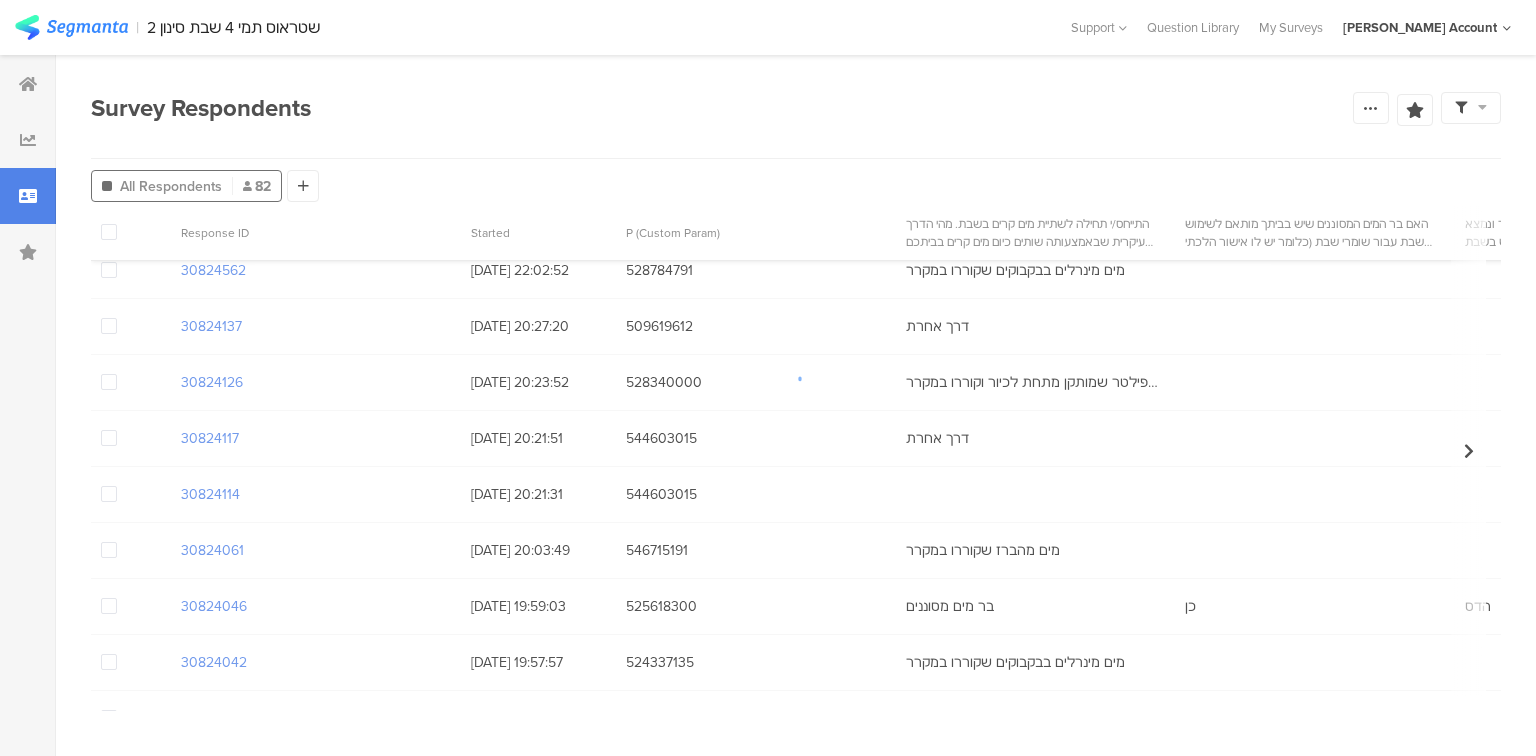 scroll, scrollTop: 320, scrollLeft: 0, axis: vertical 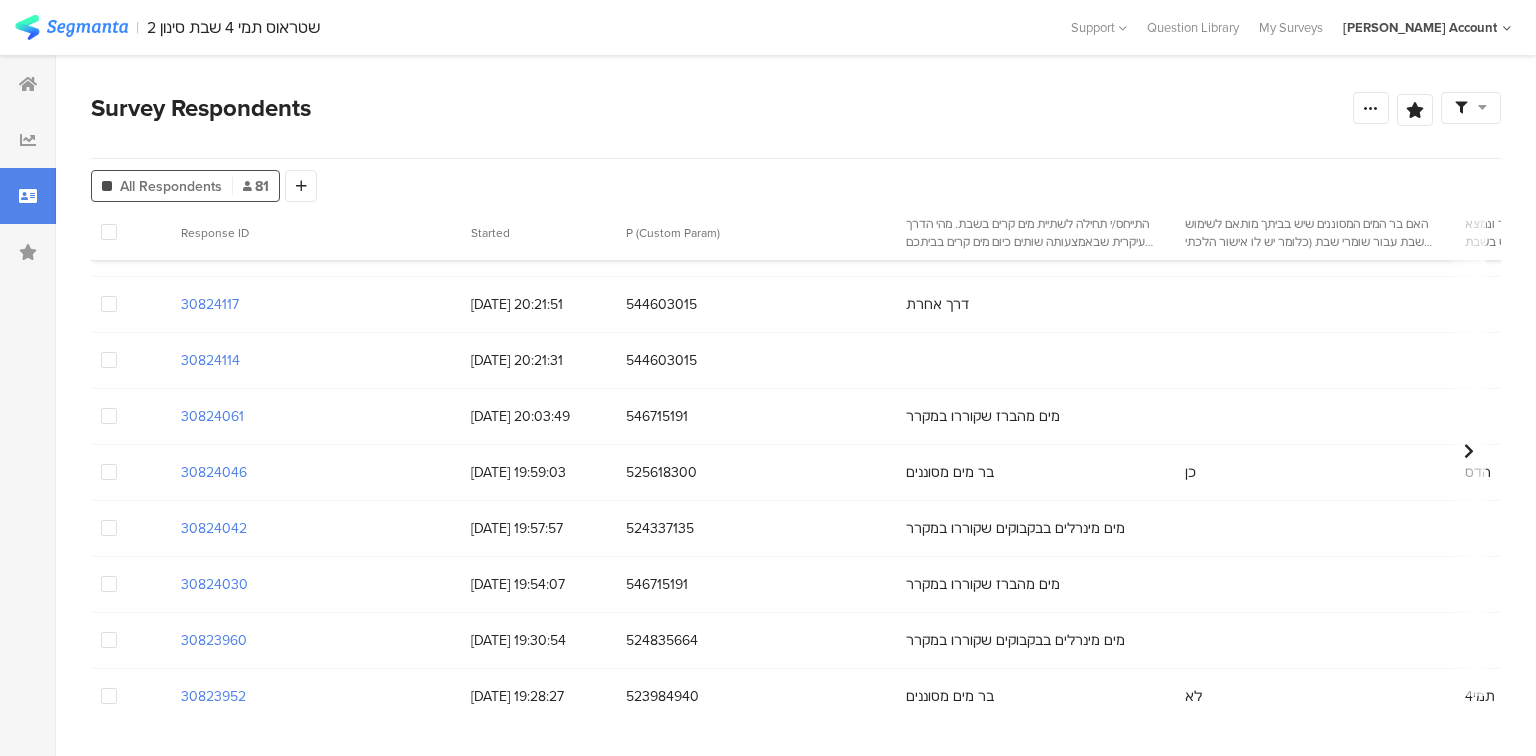 click at bounding box center [109, 360] 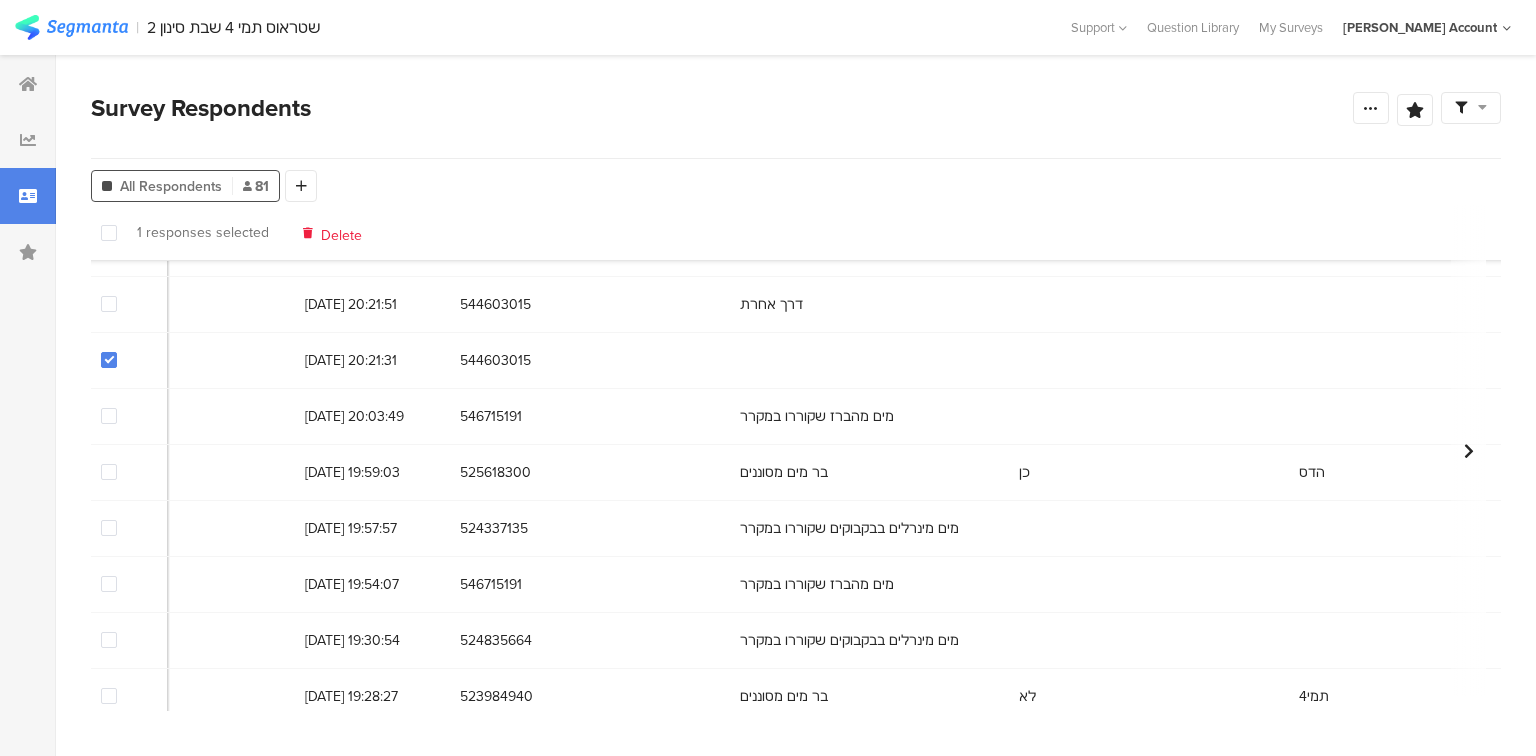 scroll, scrollTop: 320, scrollLeft: 0, axis: vertical 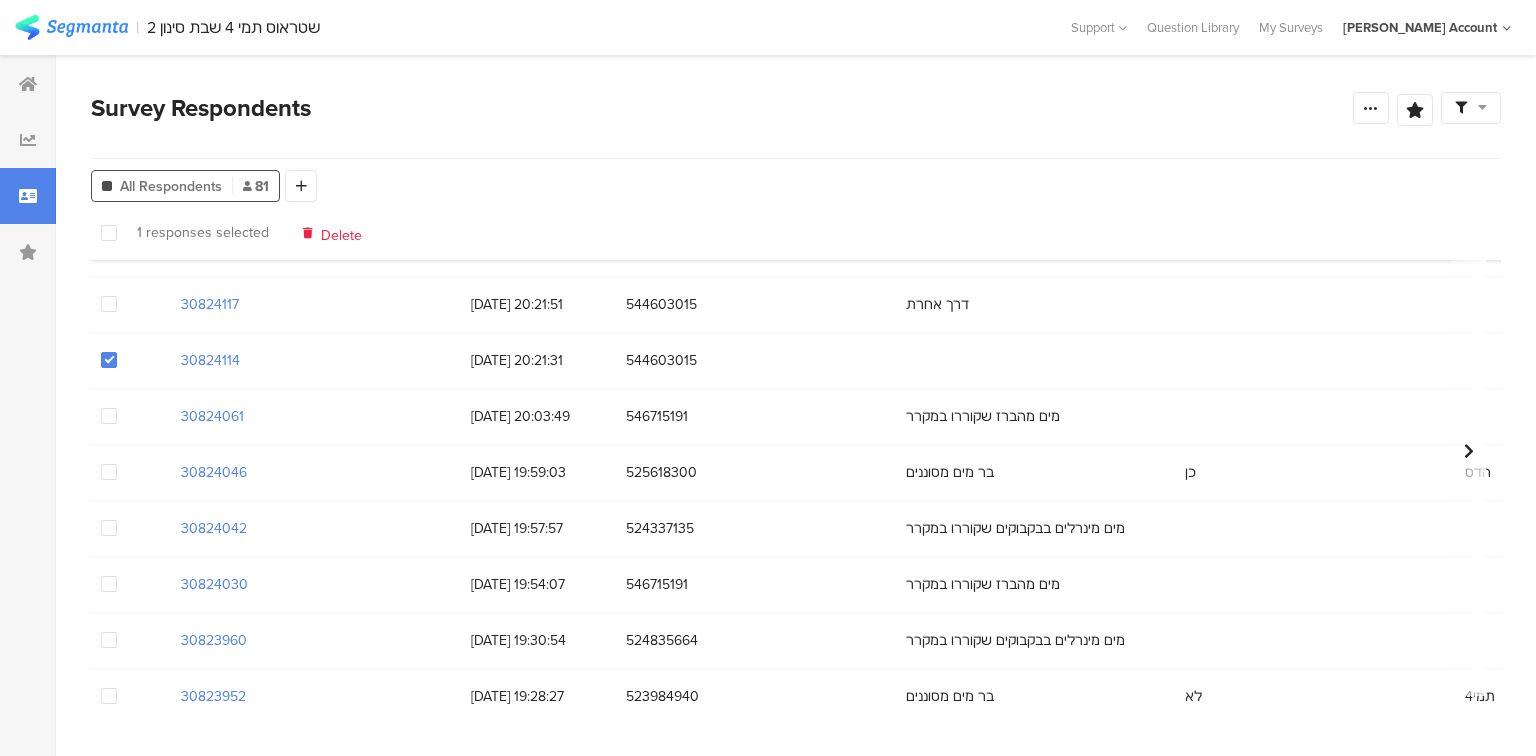 click on "Delete" at bounding box center [341, 232] 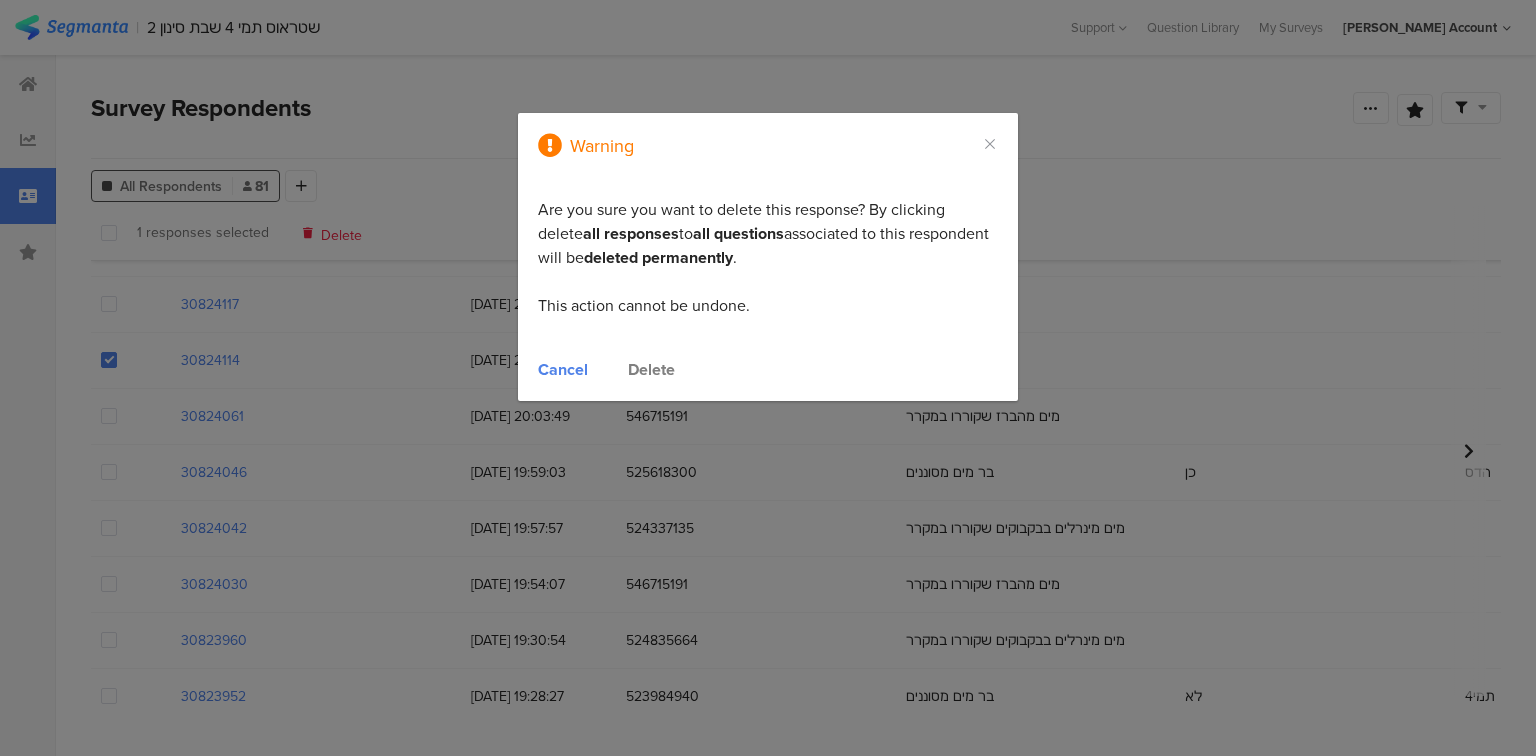 click on "Delete" at bounding box center [651, 369] 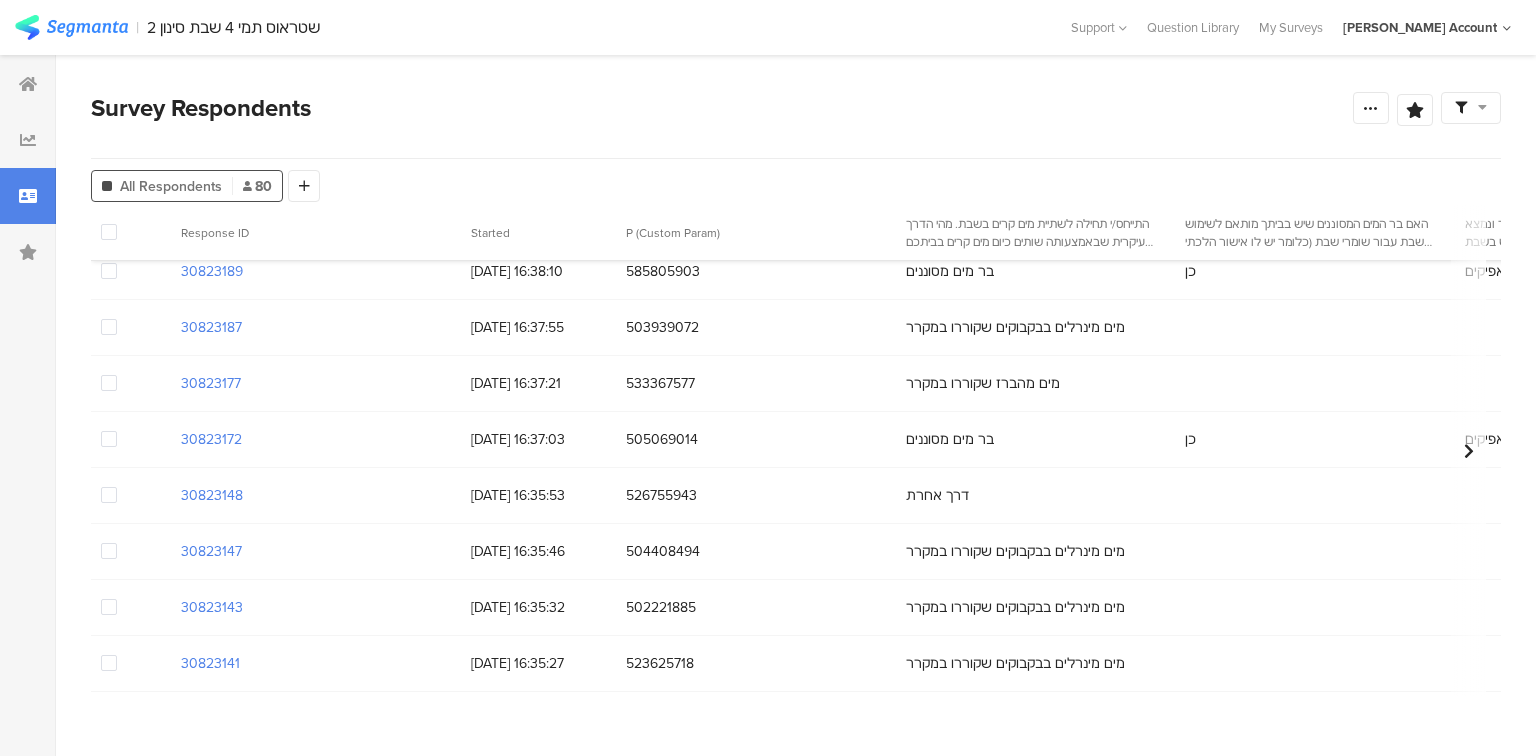 scroll, scrollTop: 3280, scrollLeft: 0, axis: vertical 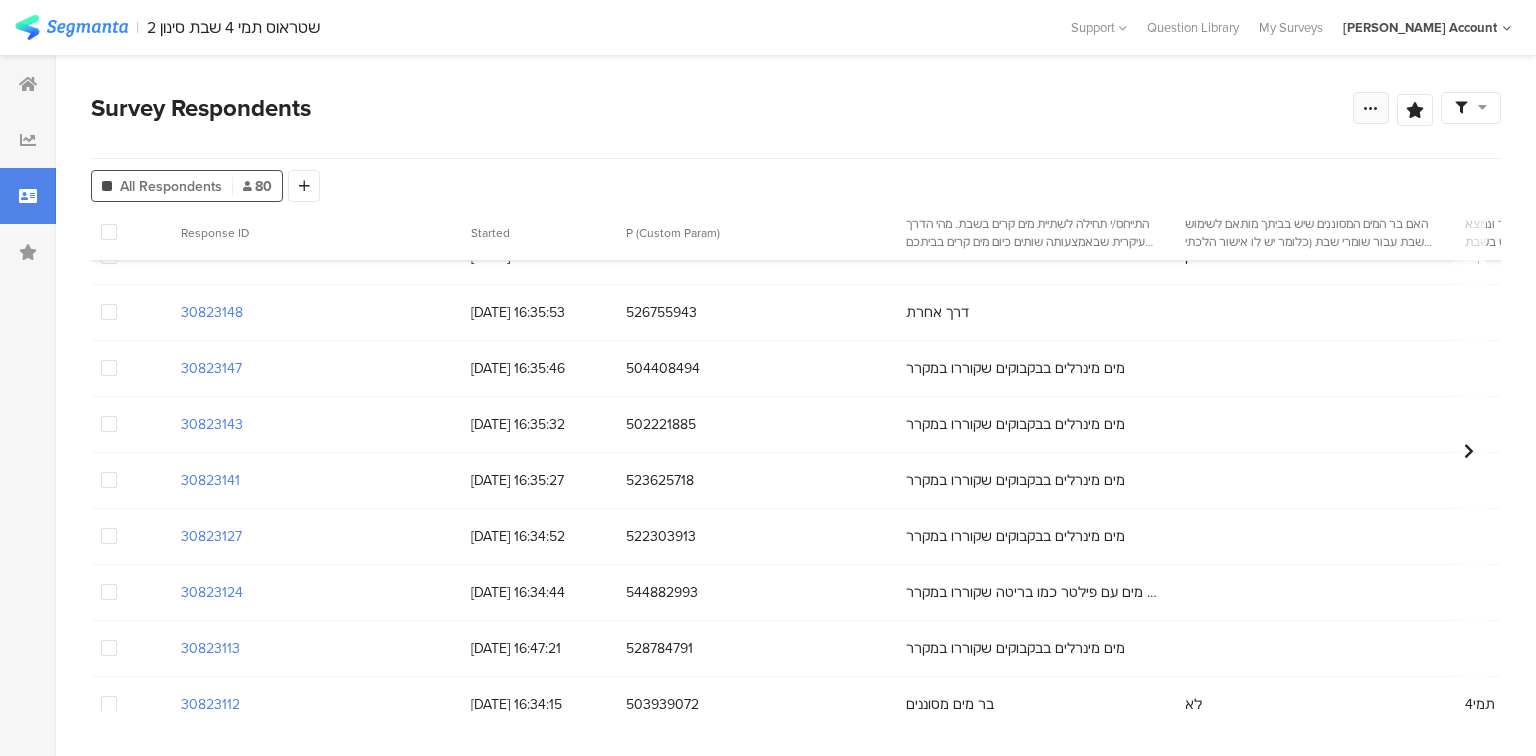 click at bounding box center (1371, 108) 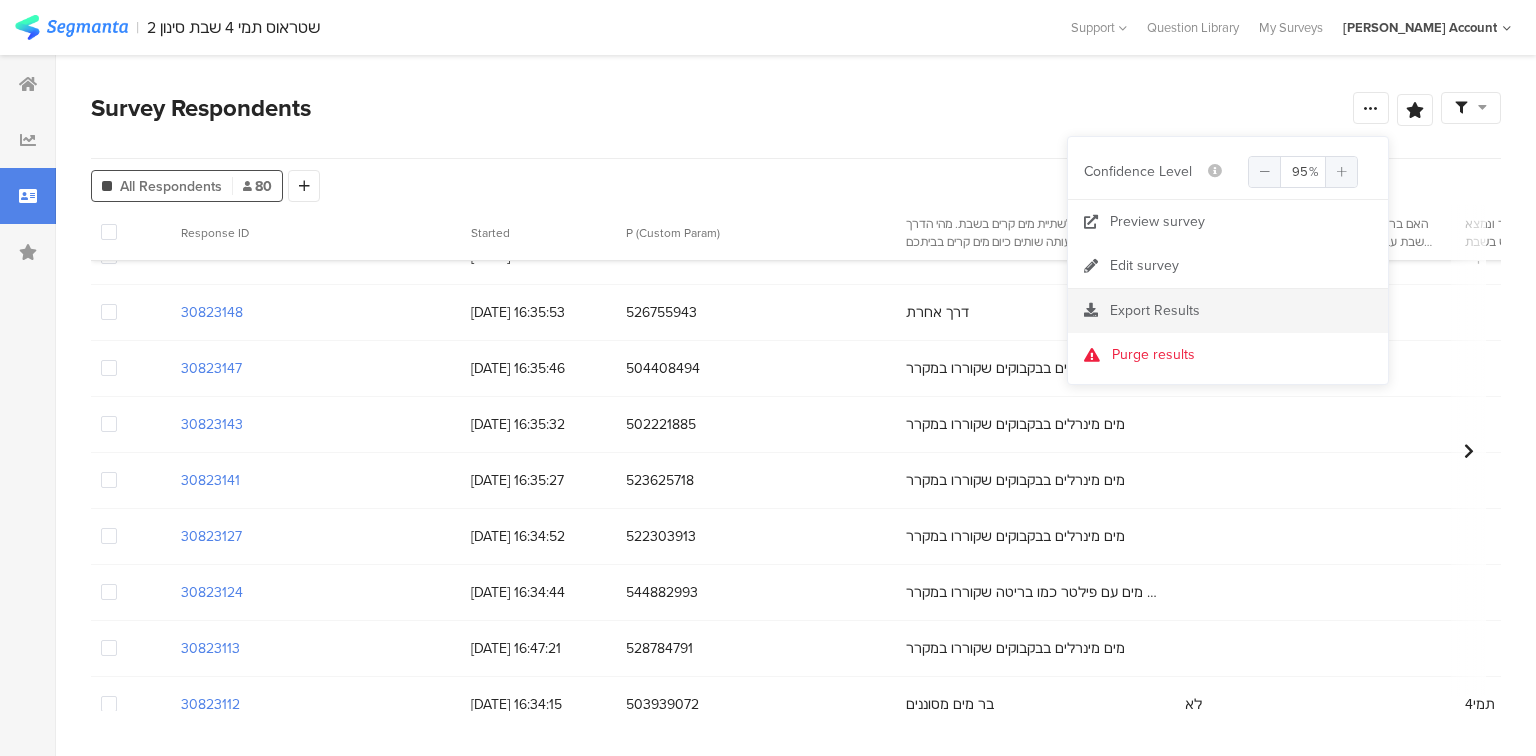 click at bounding box center (1091, 310) 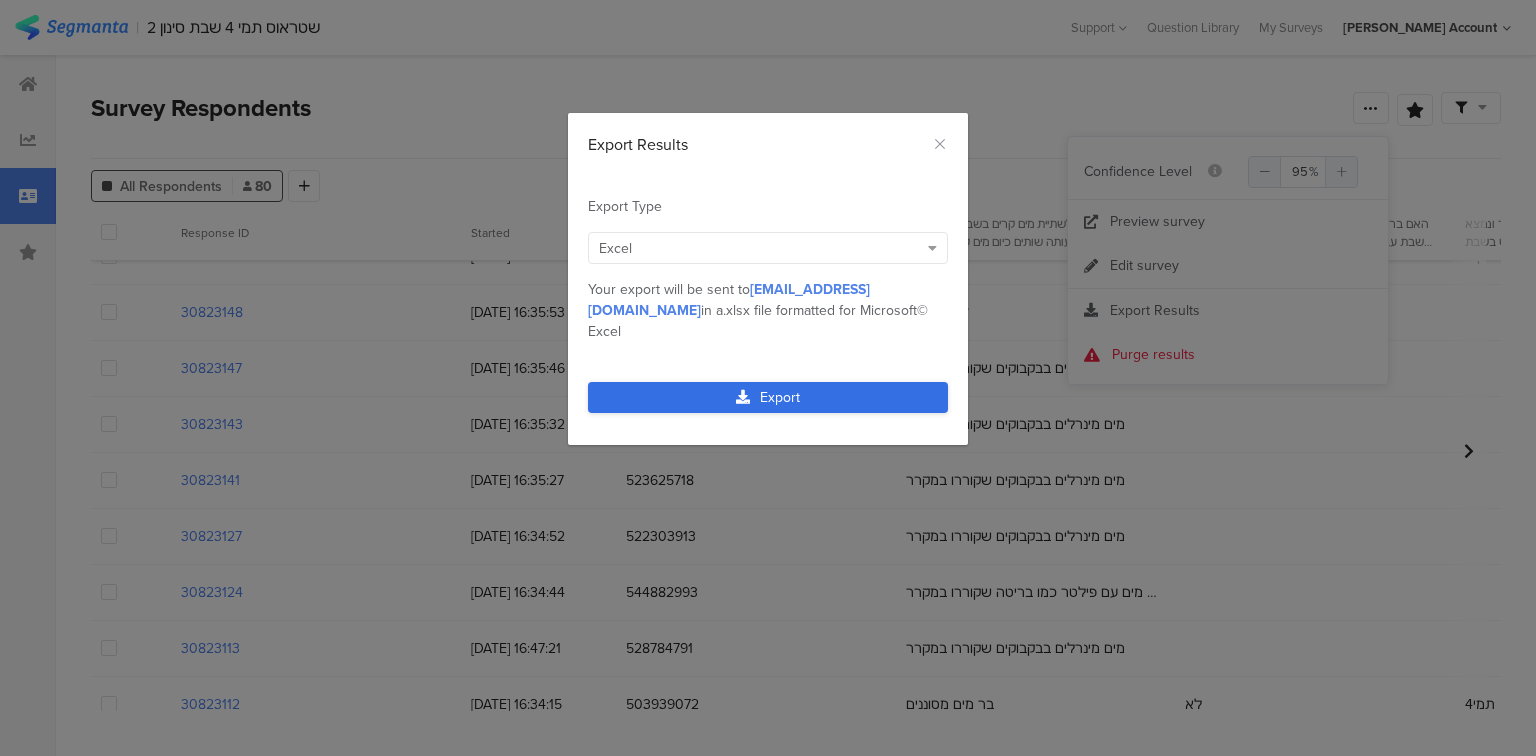 click on "Export" at bounding box center (768, 397) 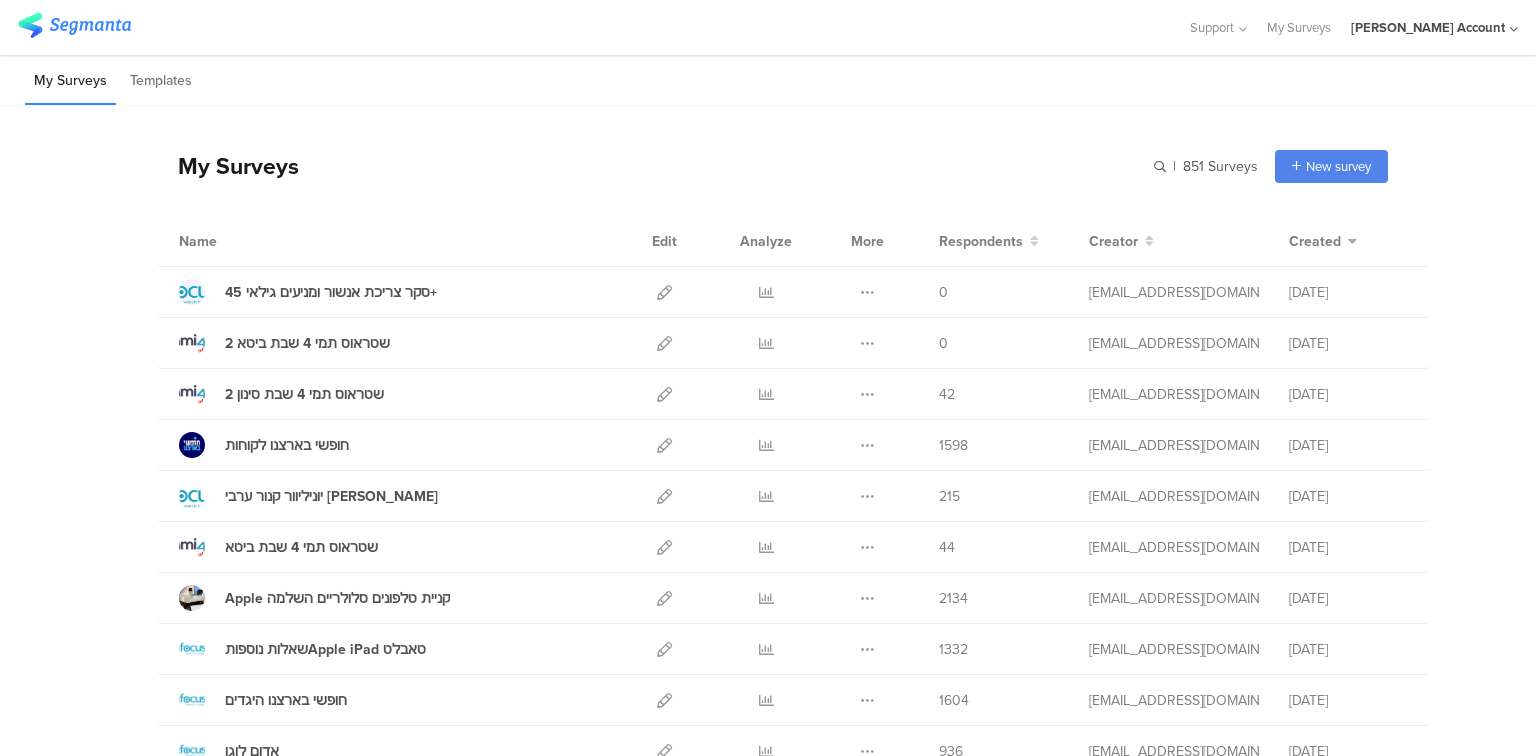 scroll, scrollTop: 0, scrollLeft: 0, axis: both 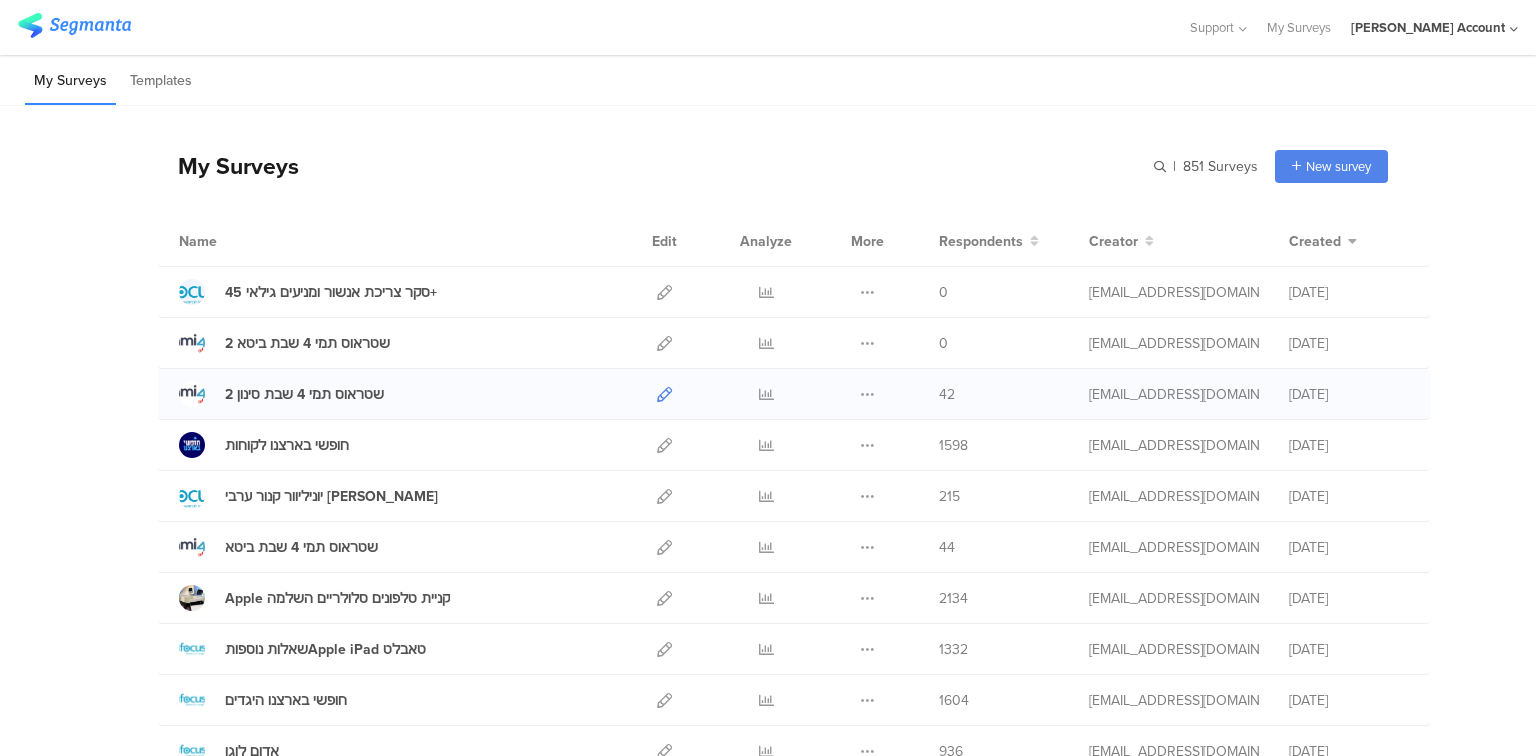 click at bounding box center [664, 394] 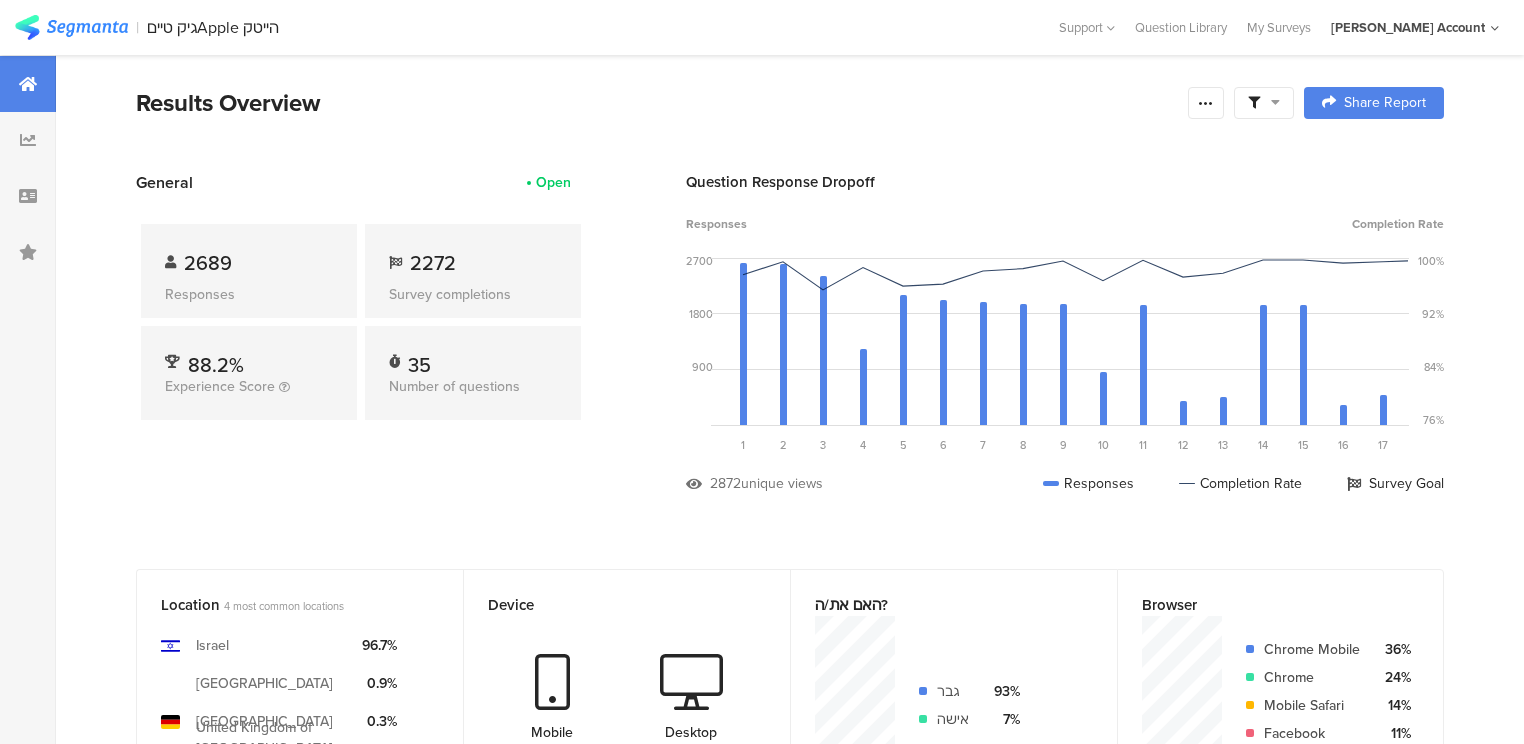 scroll, scrollTop: 0, scrollLeft: 0, axis: both 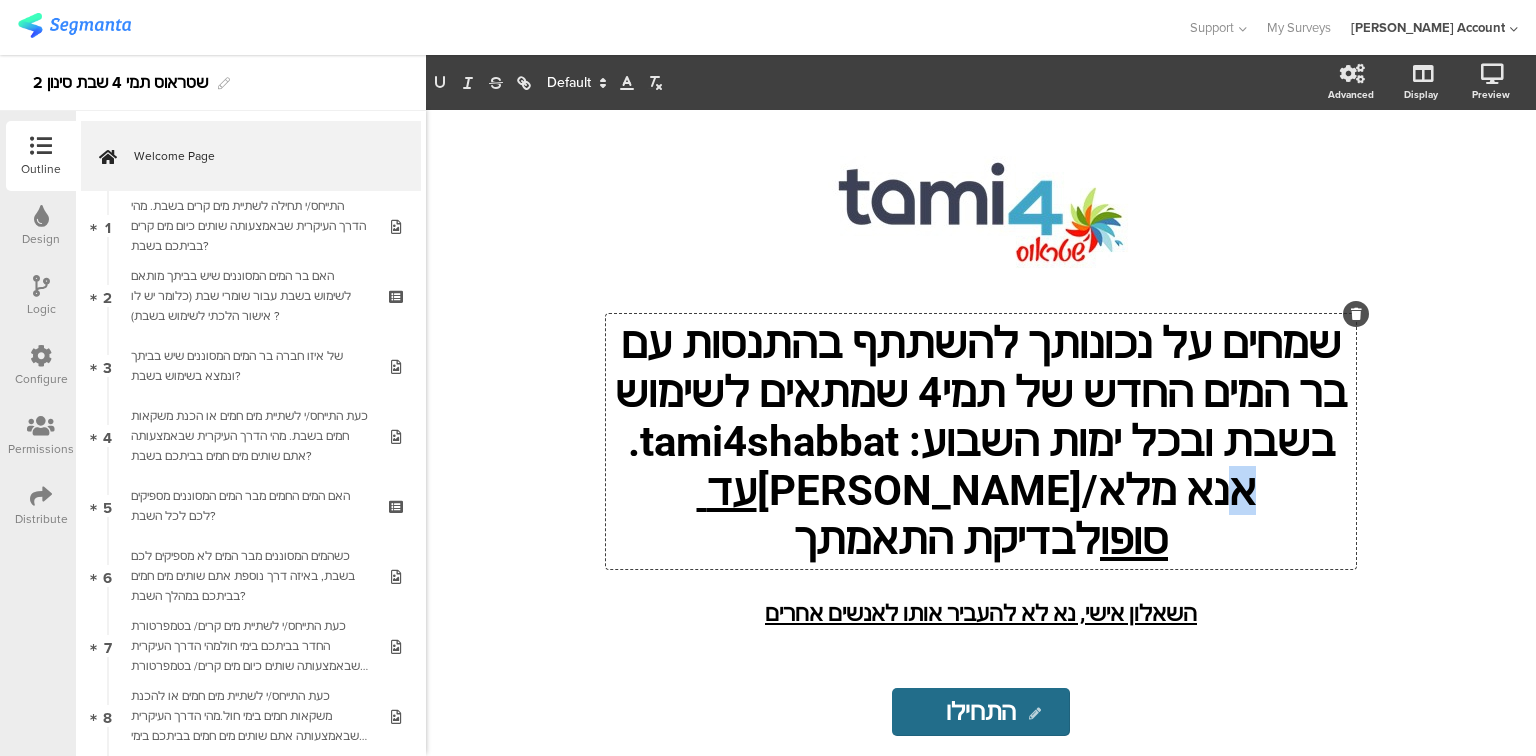 drag, startPoint x: 1306, startPoint y: 508, endPoint x: 1279, endPoint y: 508, distance: 27 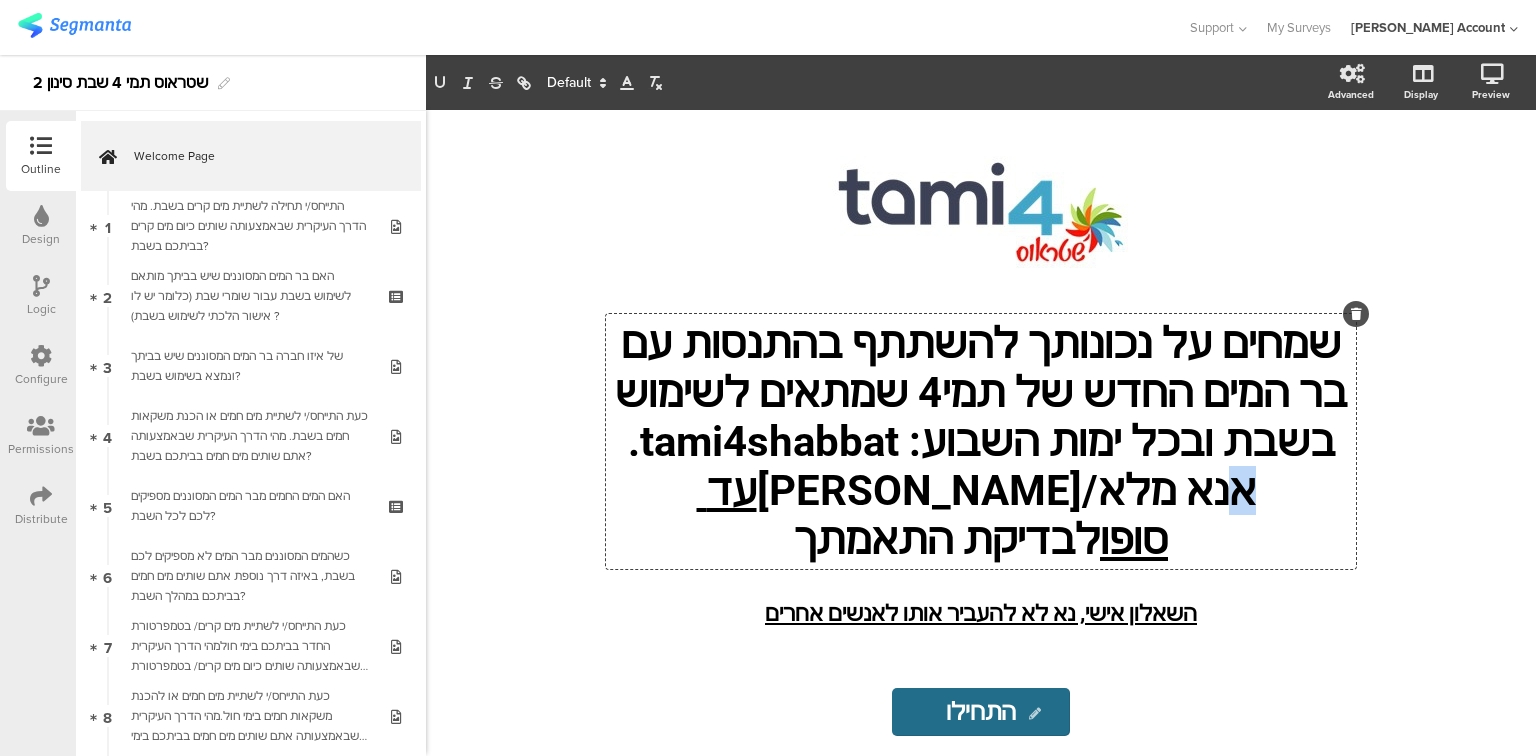 click on "שמחים על נכונותך להשתתף בהתנסות עם בר המים החדש של תמי4 שמתאים לשימוש בשבת ובכל ימות השבוע: tami4shabbat. אנא מלא/י שאלון  עד סופו  לבדיקת התאמתך
שמחים על נכונותך להשתתף בהתנסות עם בר המים החדש של תמי4 שמתאים לשימוש בשבת ובכל ימות השבוע: tami4shabbat. אנא מלא/י שאלון  עד סופו  לבדיקת התאמתך
שמחים על נכונותך להשתתף בהתנסות עם בר המים החדש של תמי4 שמתאים לשימוש בשבת ובכל ימות השבוע: tami4shabbat. אנא מלא/י שאלון  עד סופו  לבדיקת התאמתך" 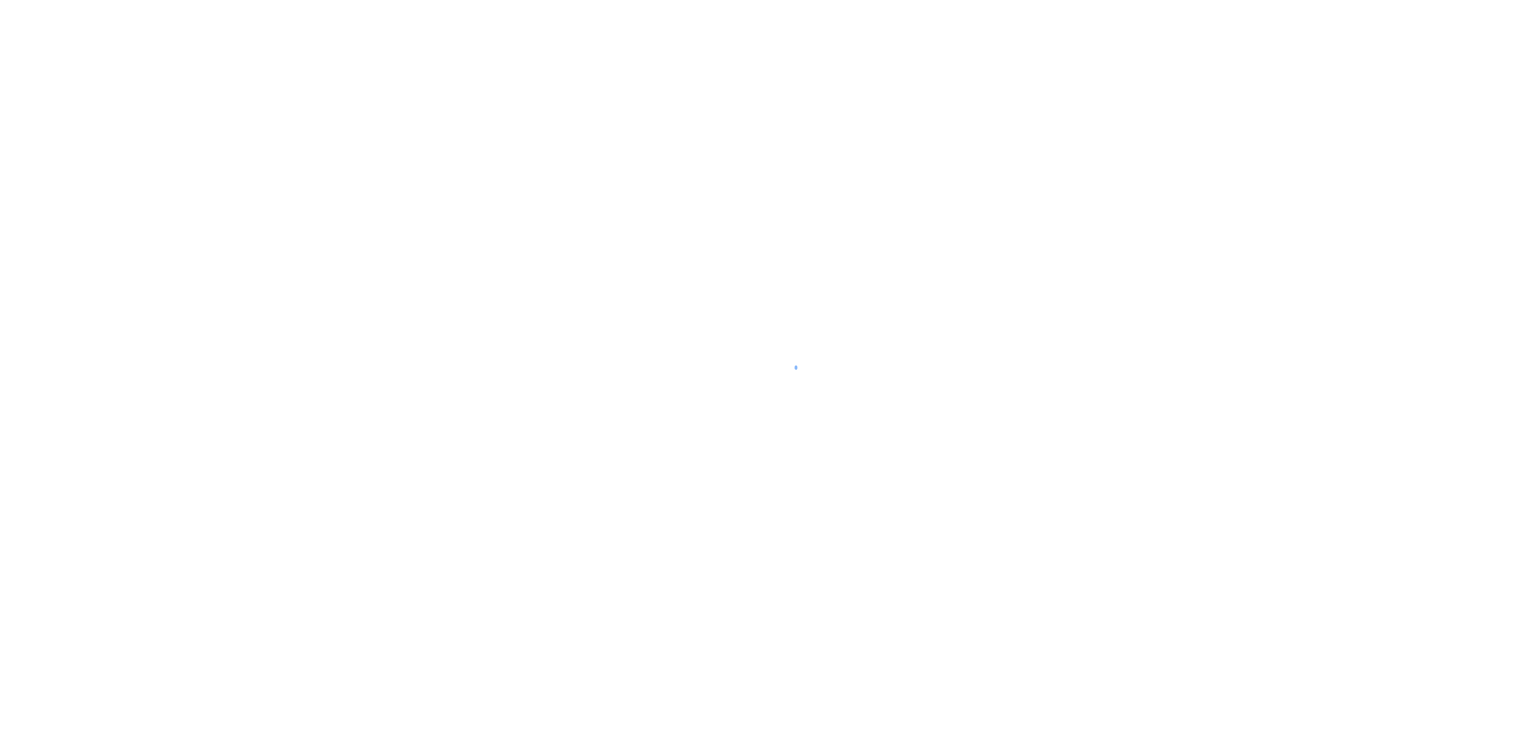 scroll, scrollTop: 0, scrollLeft: 0, axis: both 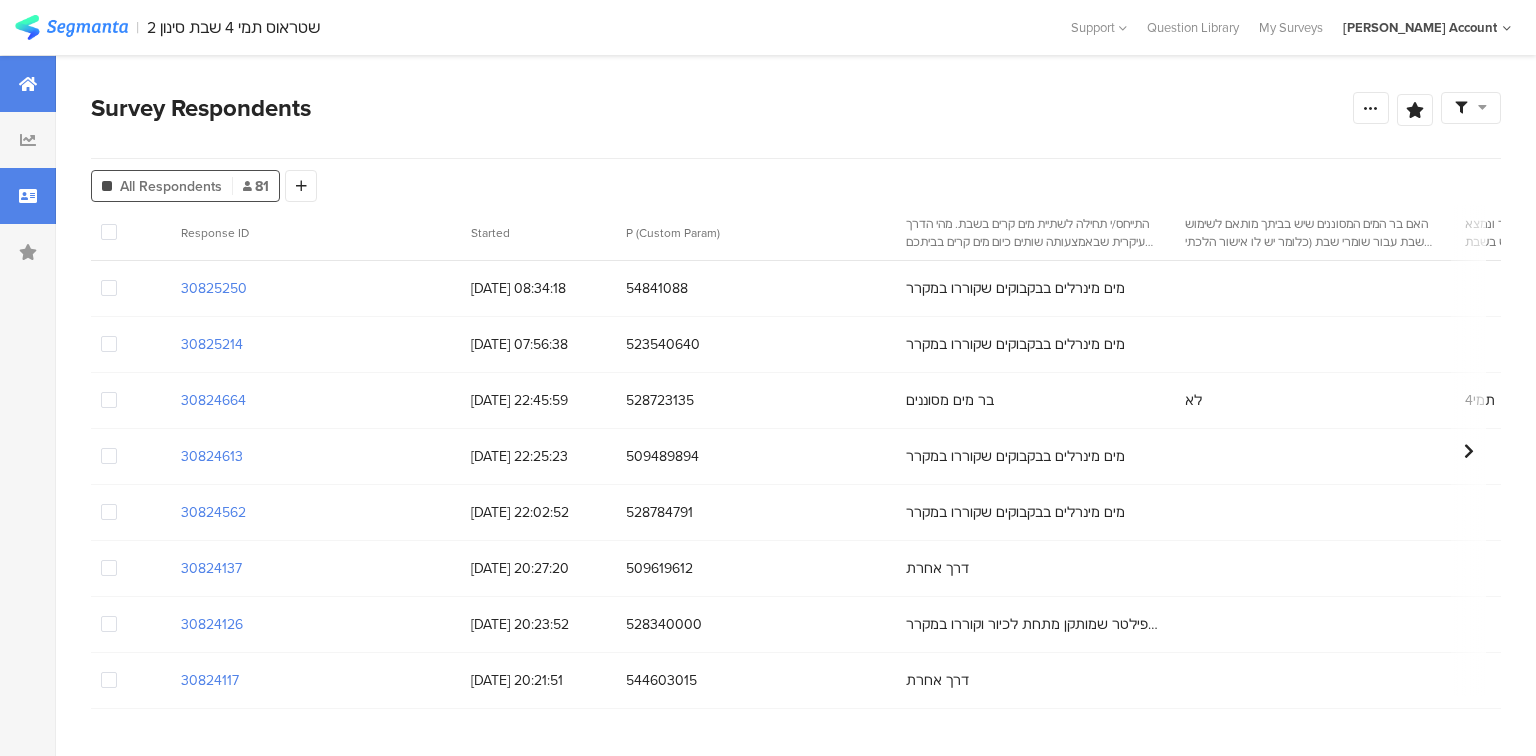 click at bounding box center (28, 84) 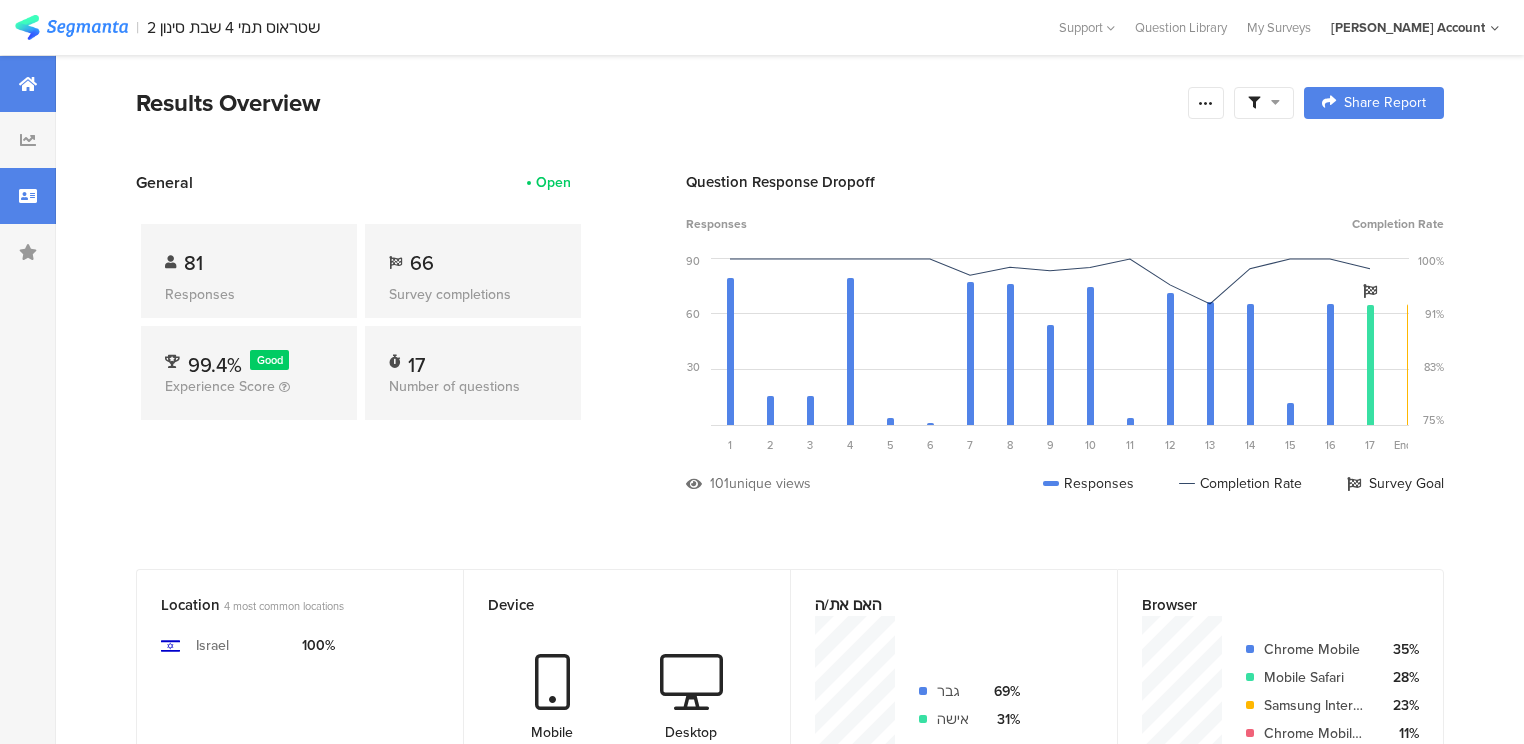 click at bounding box center [28, 196] 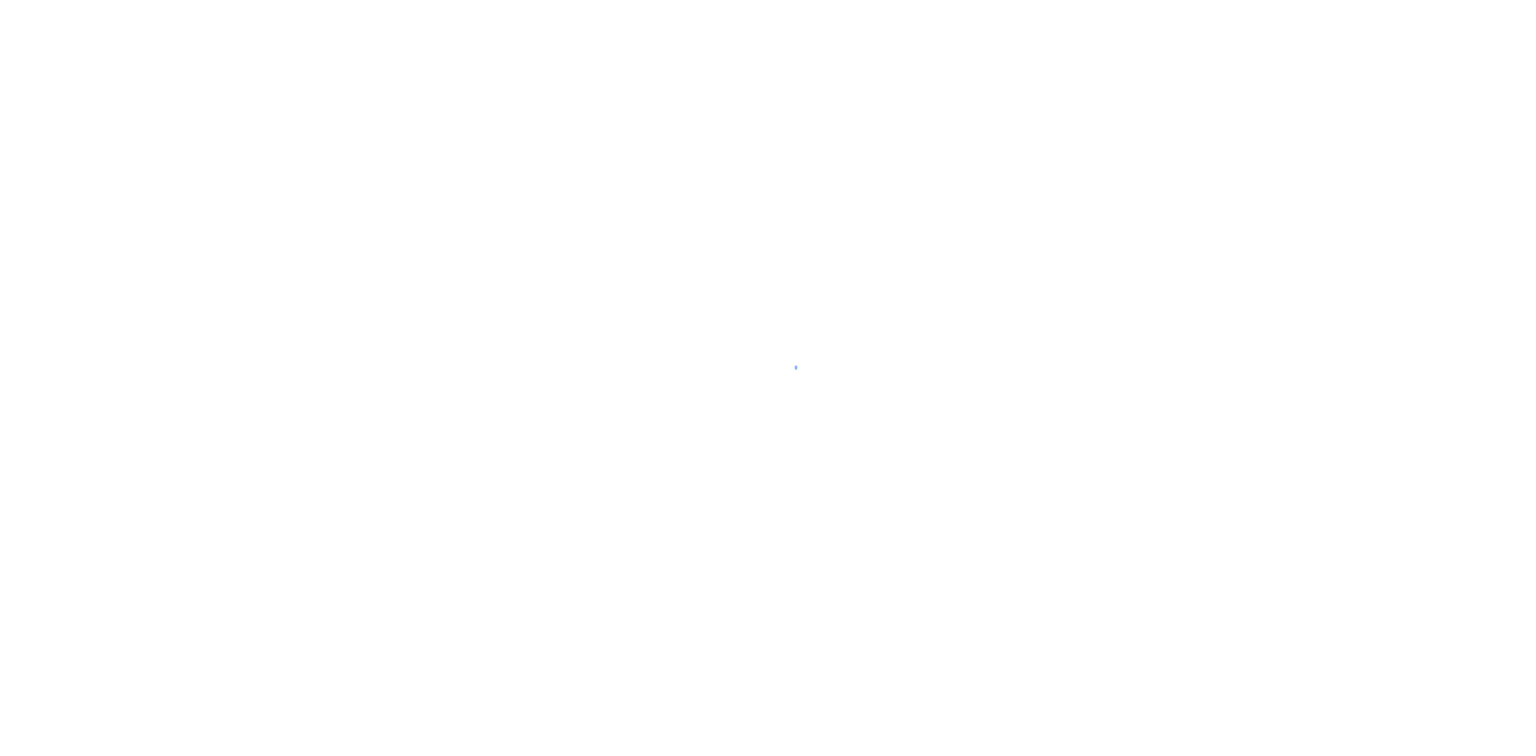scroll, scrollTop: 0, scrollLeft: 0, axis: both 